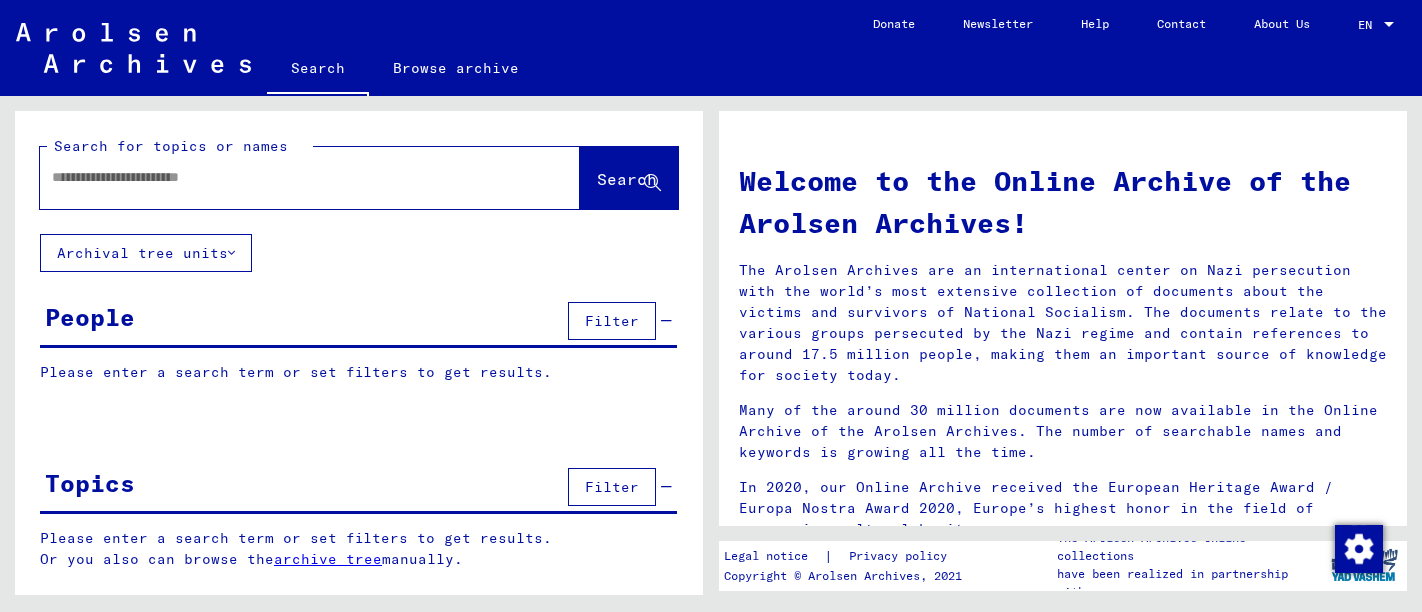 scroll, scrollTop: 0, scrollLeft: 0, axis: both 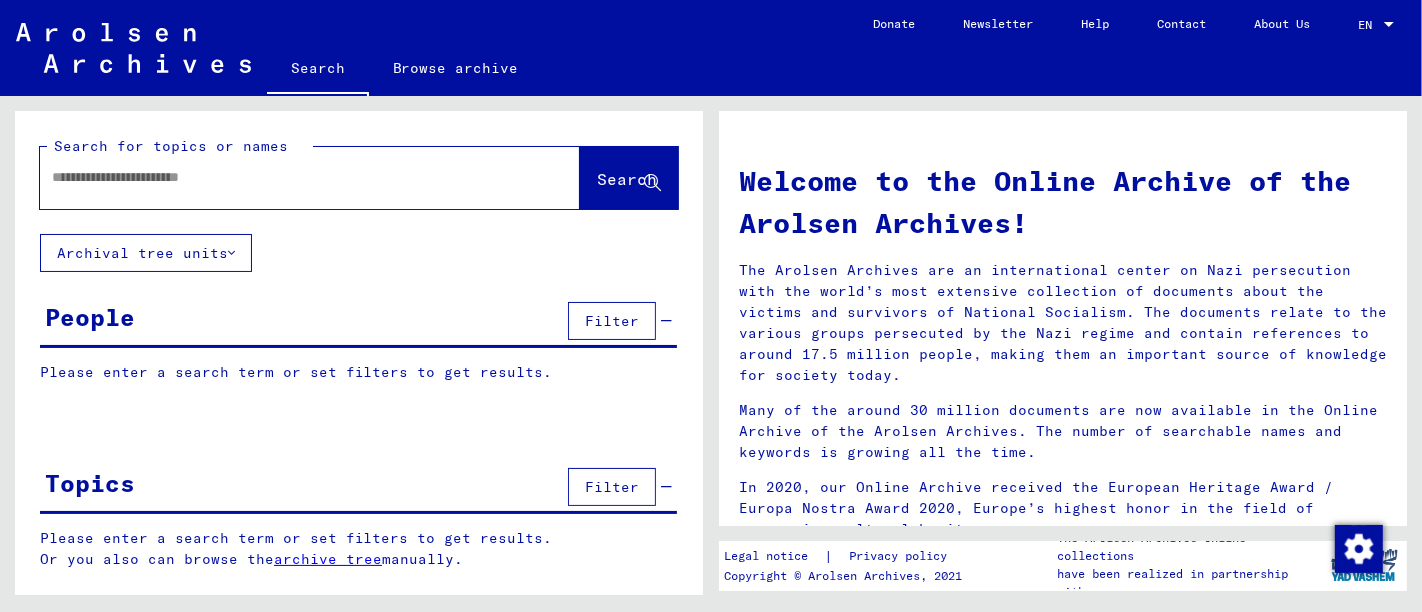 click at bounding box center (286, 177) 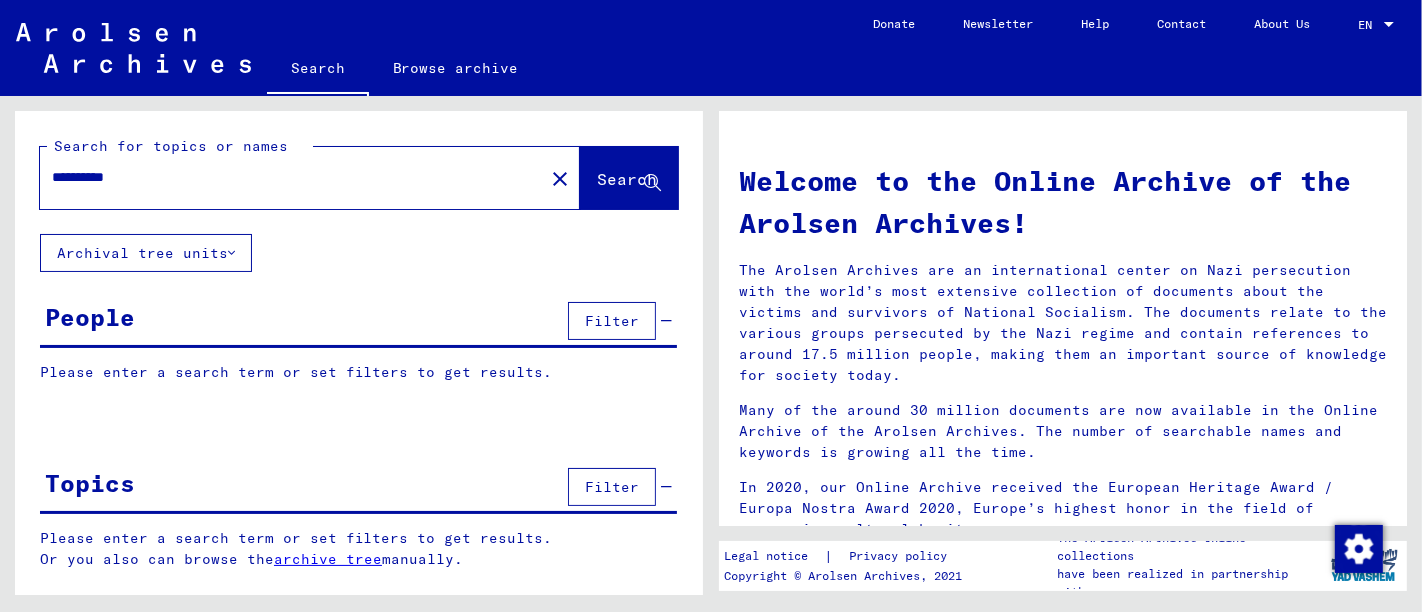 type on "**********" 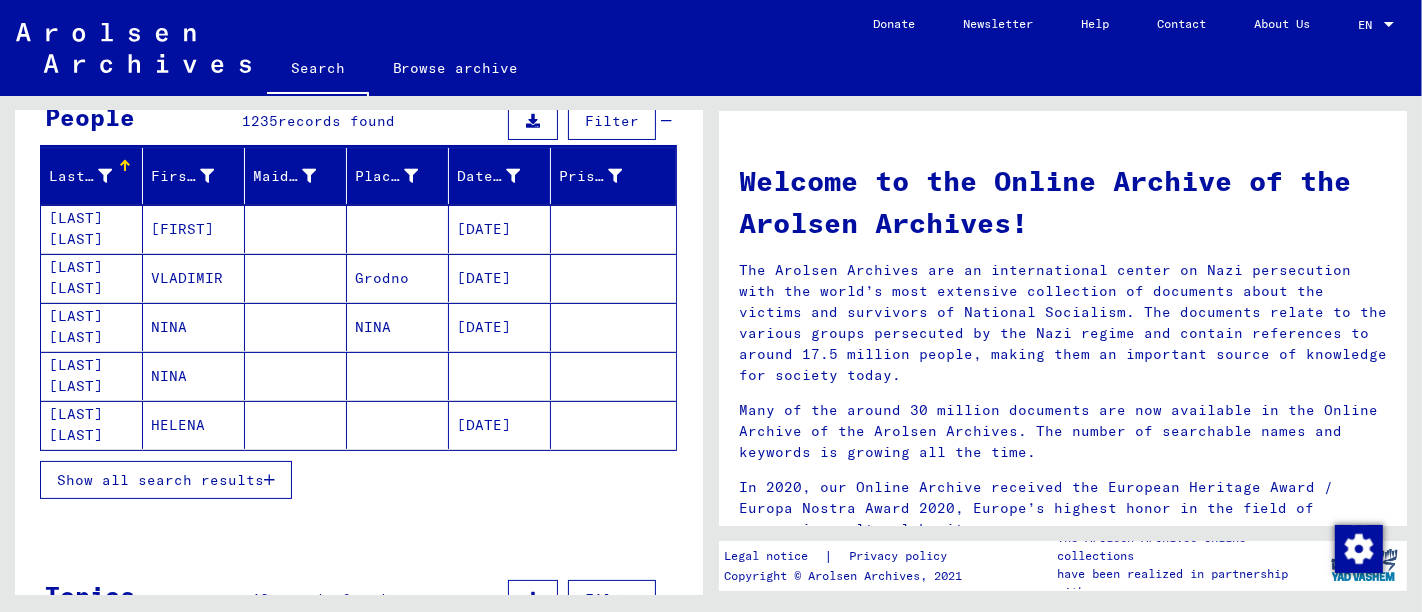 scroll, scrollTop: 333, scrollLeft: 0, axis: vertical 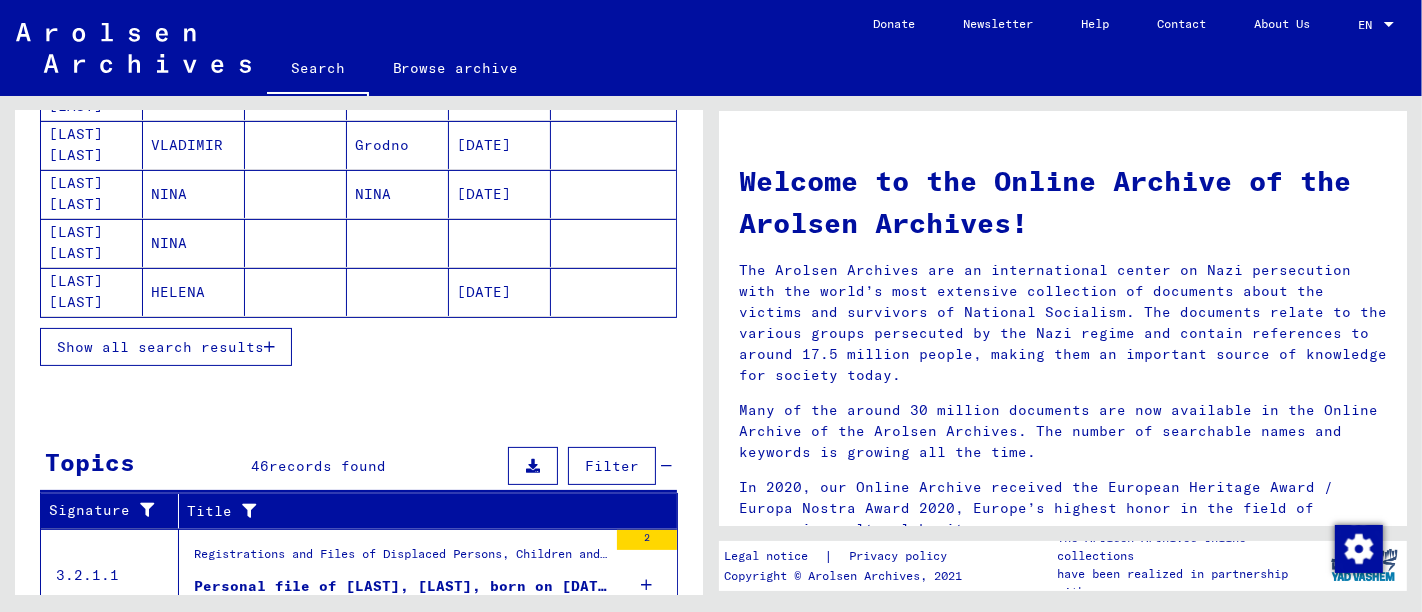 click on "Show all search results" at bounding box center [160, 347] 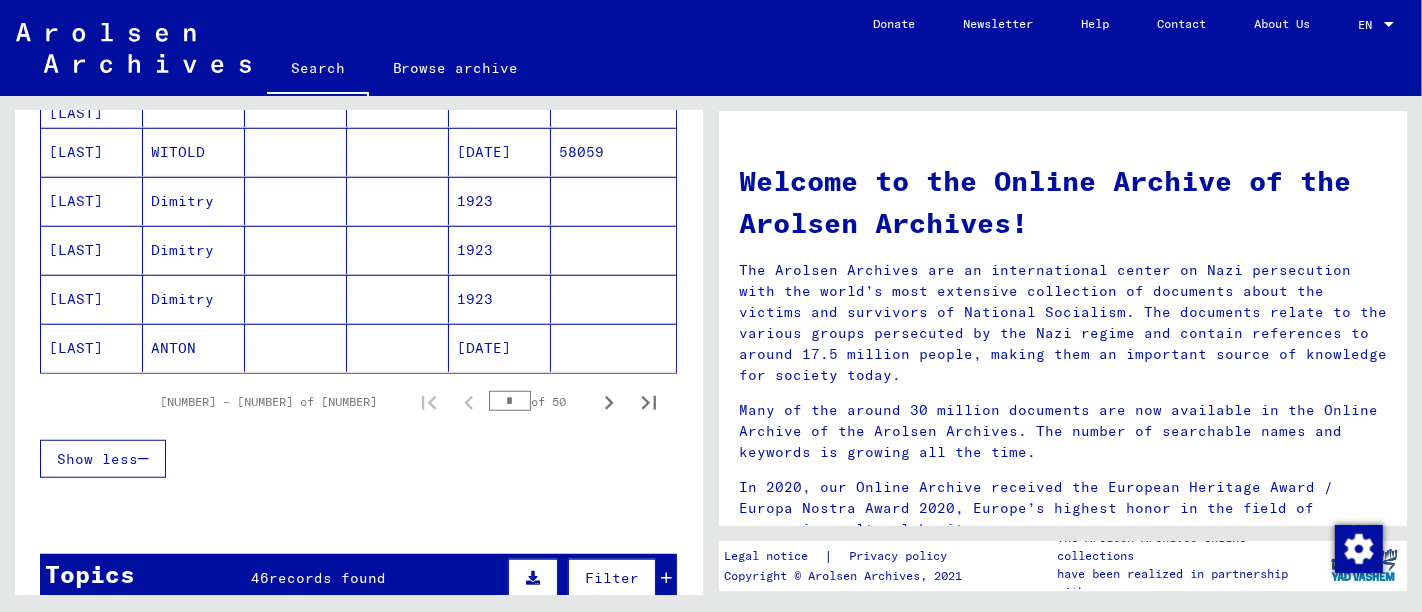scroll, scrollTop: 1222, scrollLeft: 0, axis: vertical 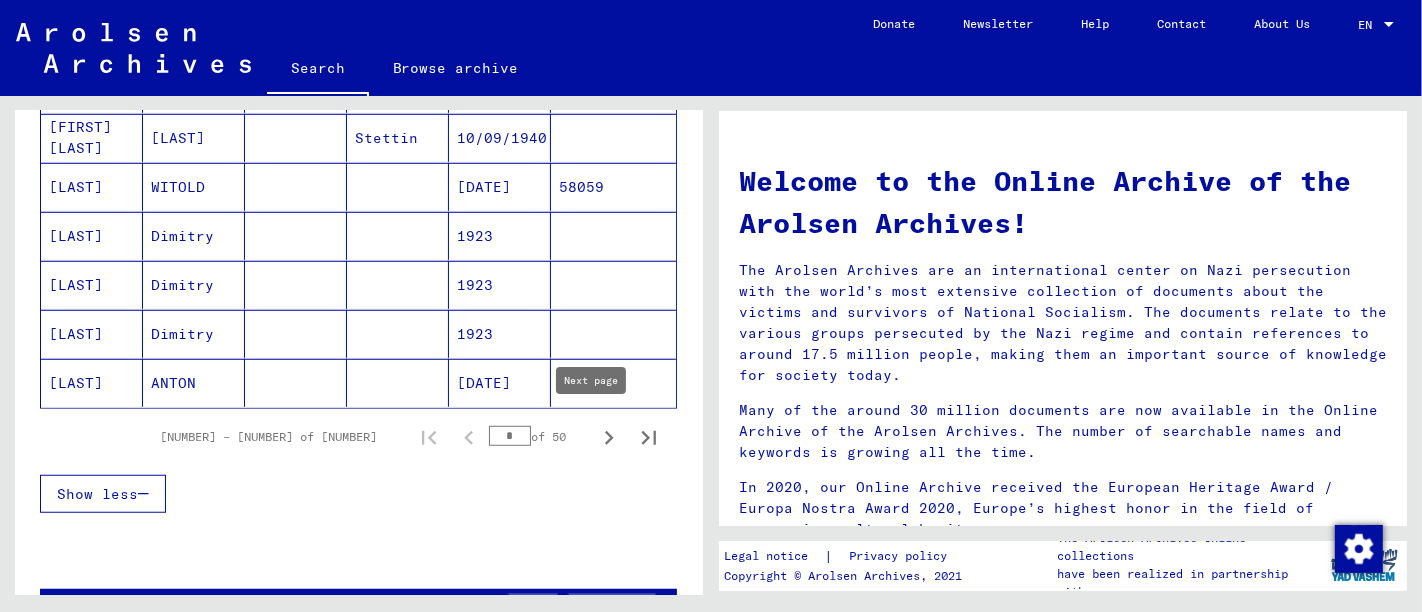 click 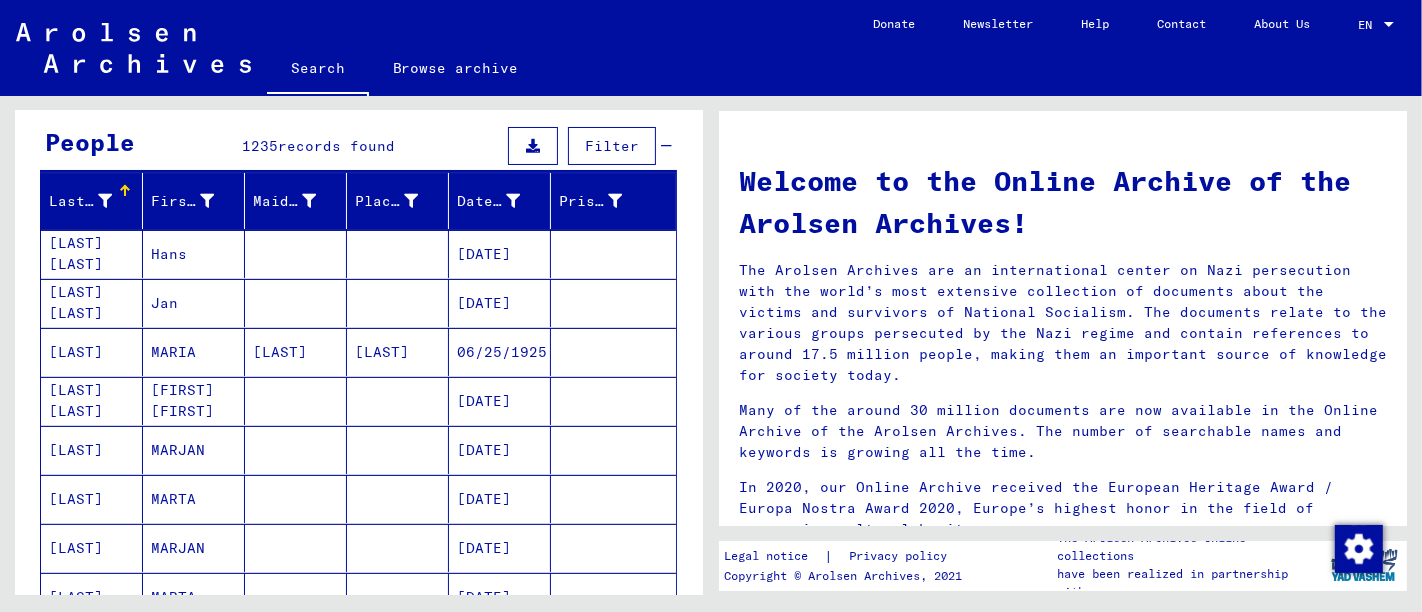 scroll, scrollTop: 222, scrollLeft: 0, axis: vertical 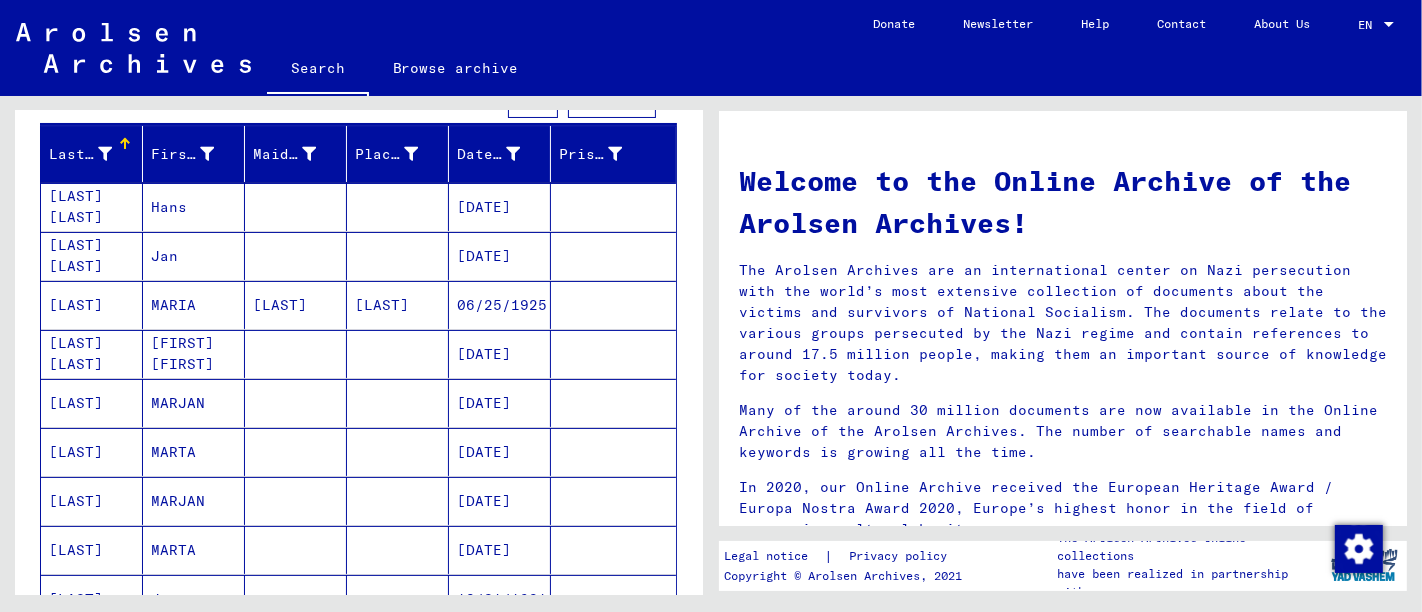 click at bounding box center (398, 501) 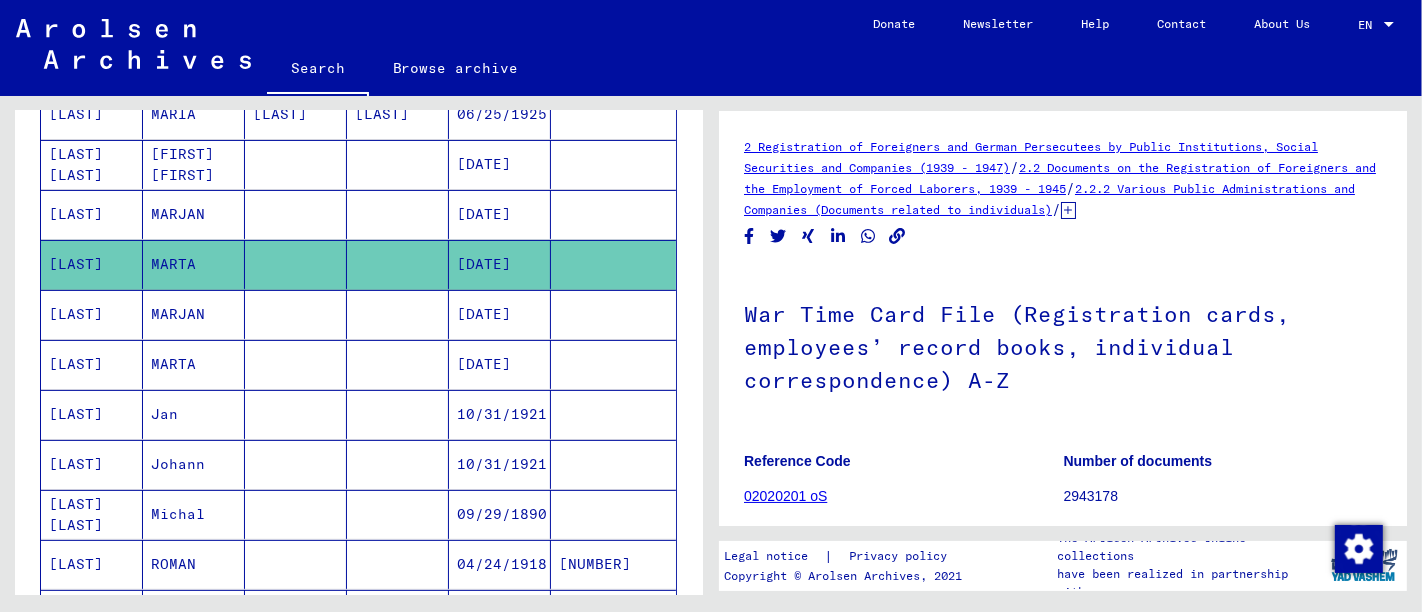 scroll, scrollTop: 444, scrollLeft: 0, axis: vertical 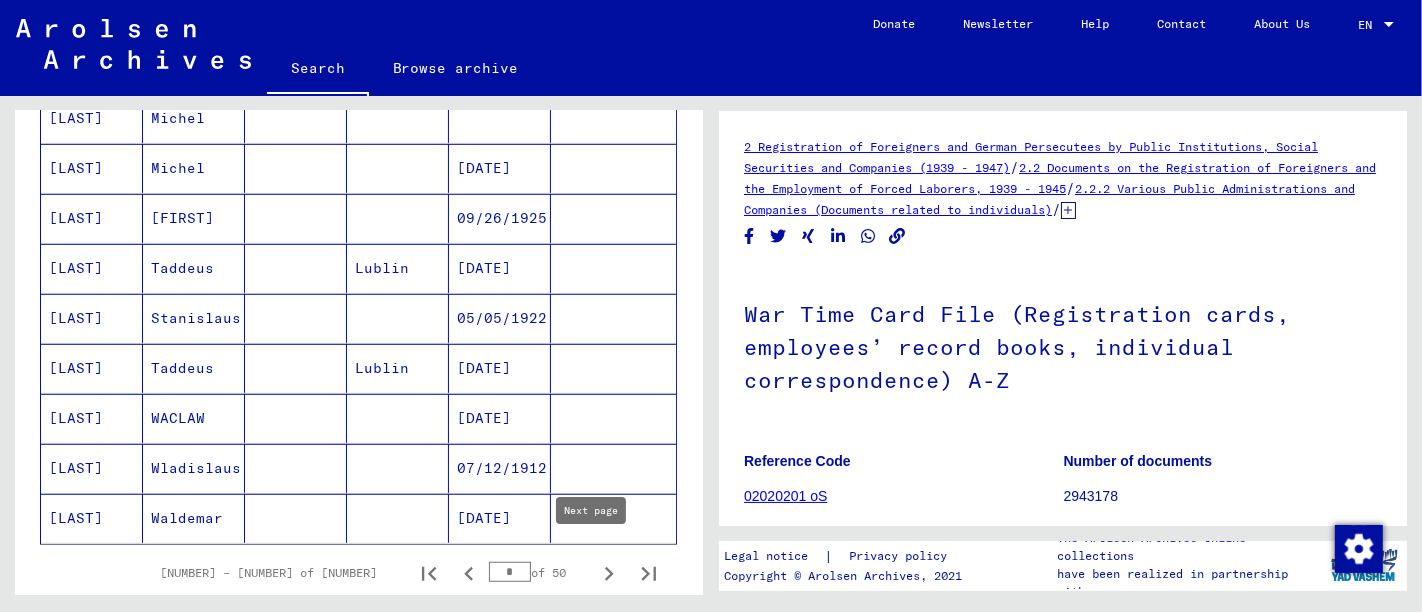 click 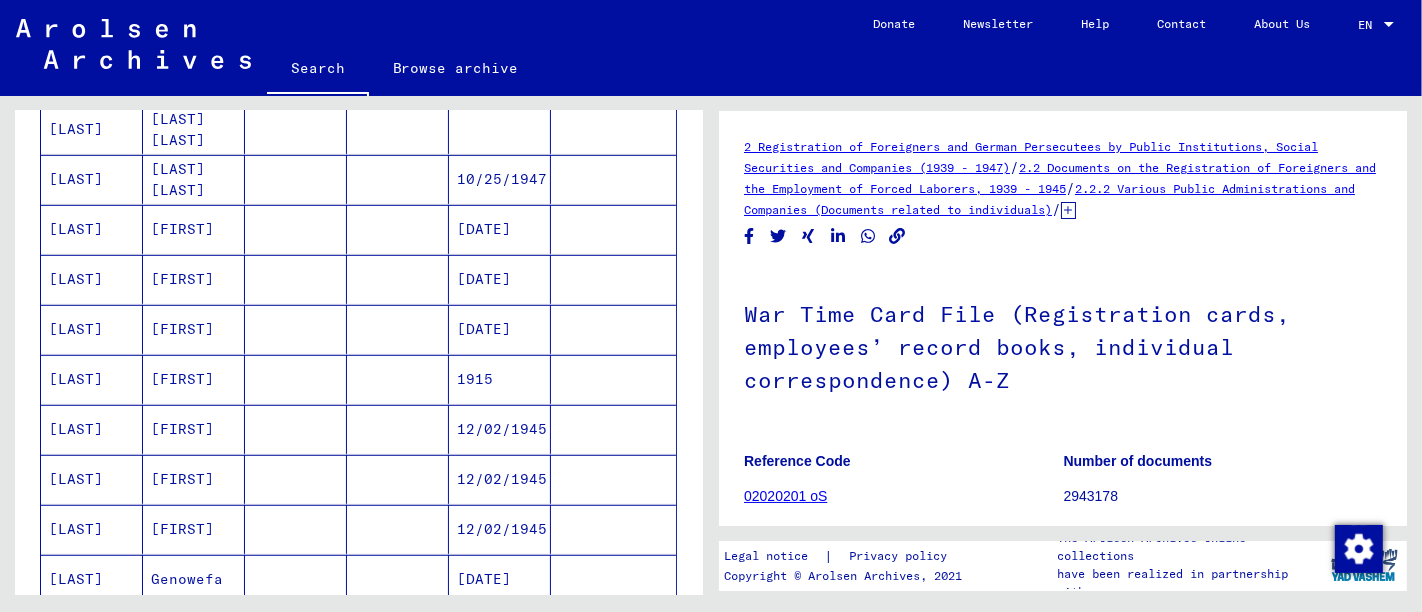scroll, scrollTop: 1111, scrollLeft: 0, axis: vertical 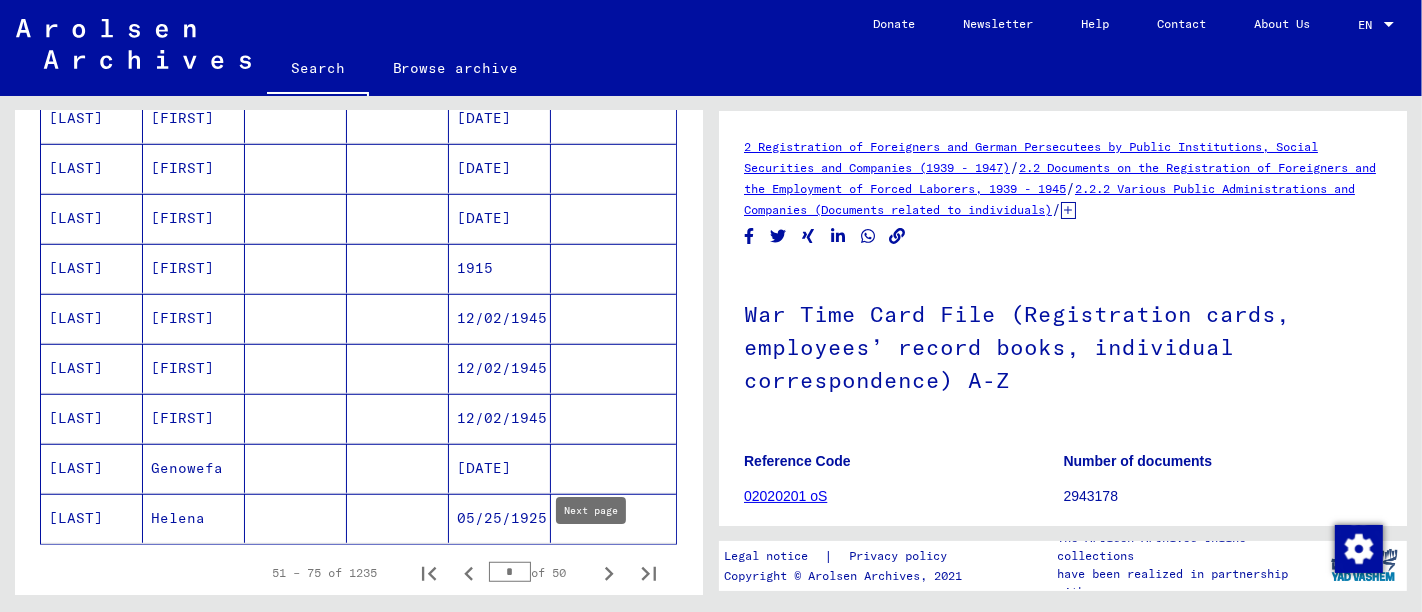 click 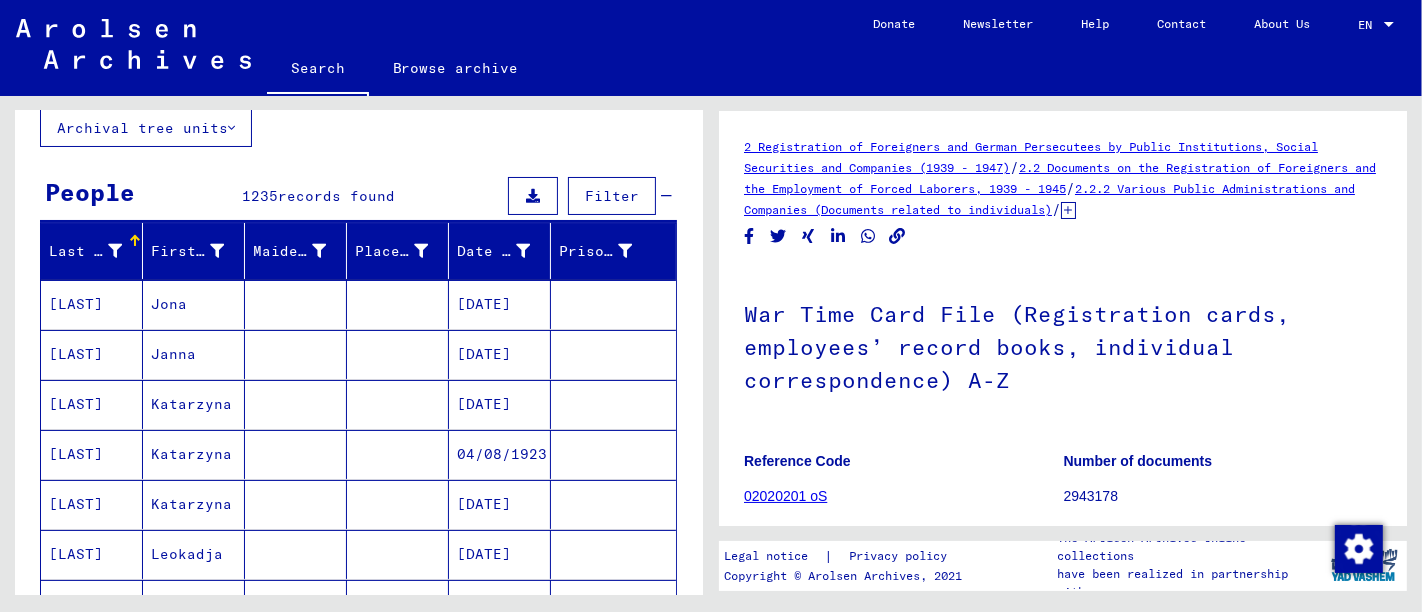 scroll, scrollTop: 111, scrollLeft: 0, axis: vertical 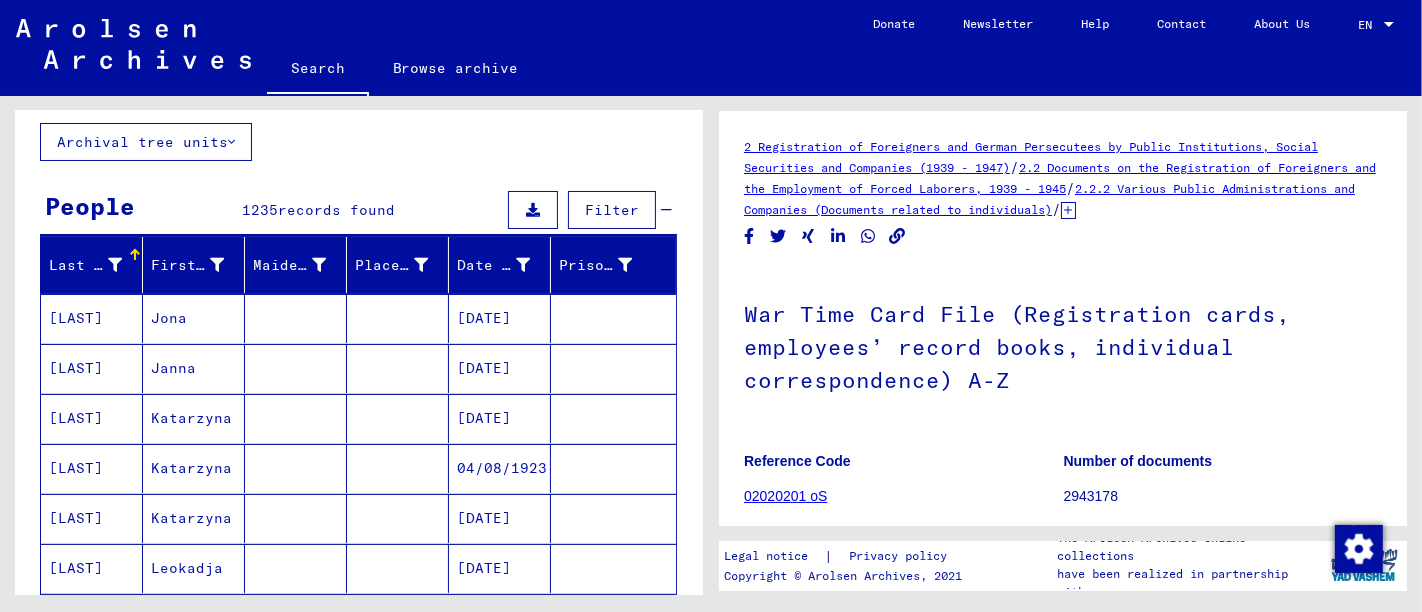 click on "Janna" at bounding box center (194, 418) 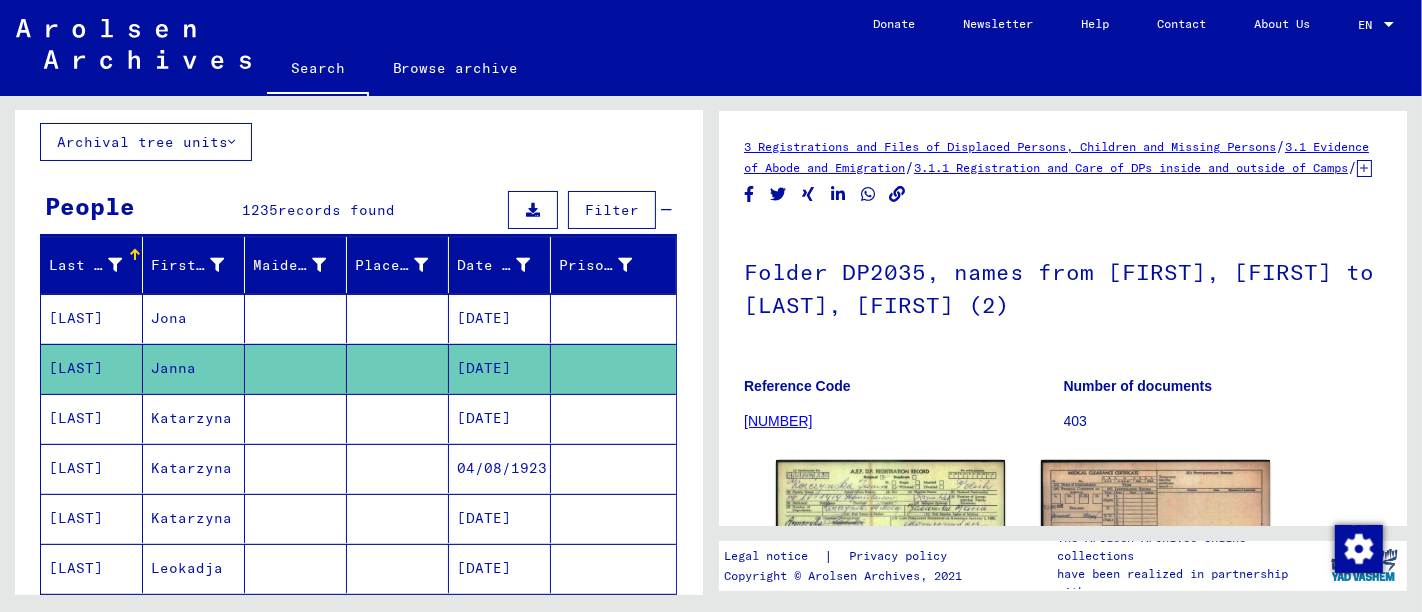 scroll, scrollTop: 0, scrollLeft: 0, axis: both 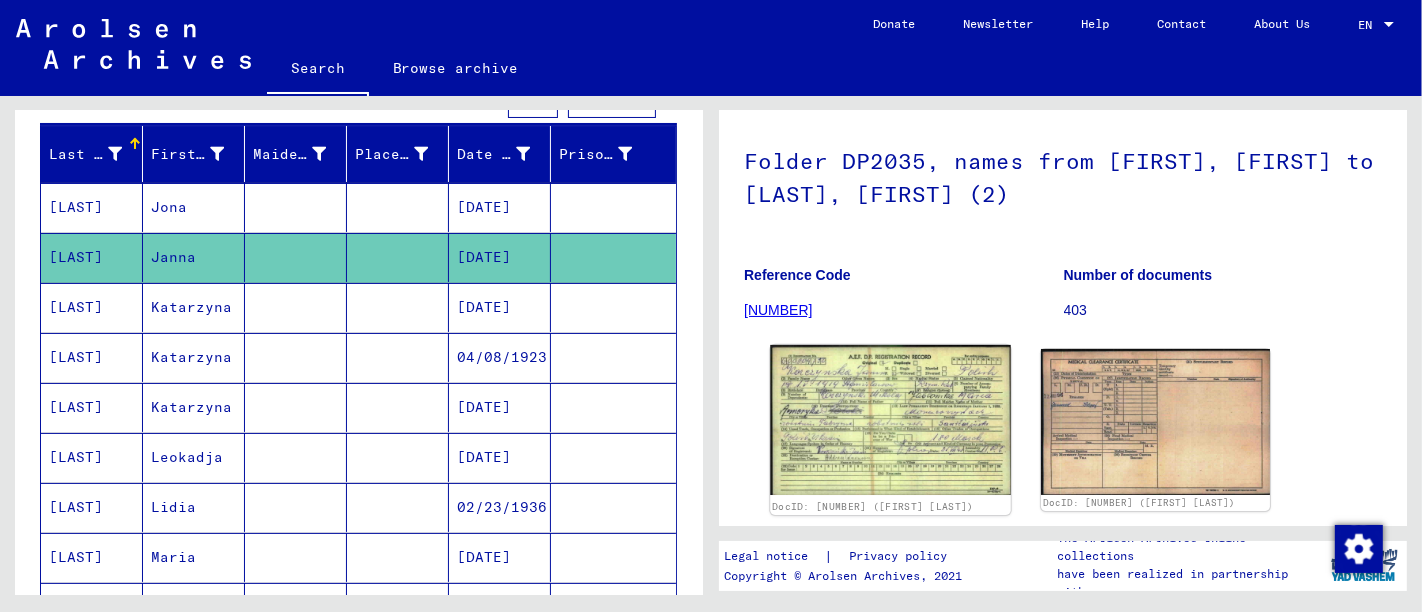 click 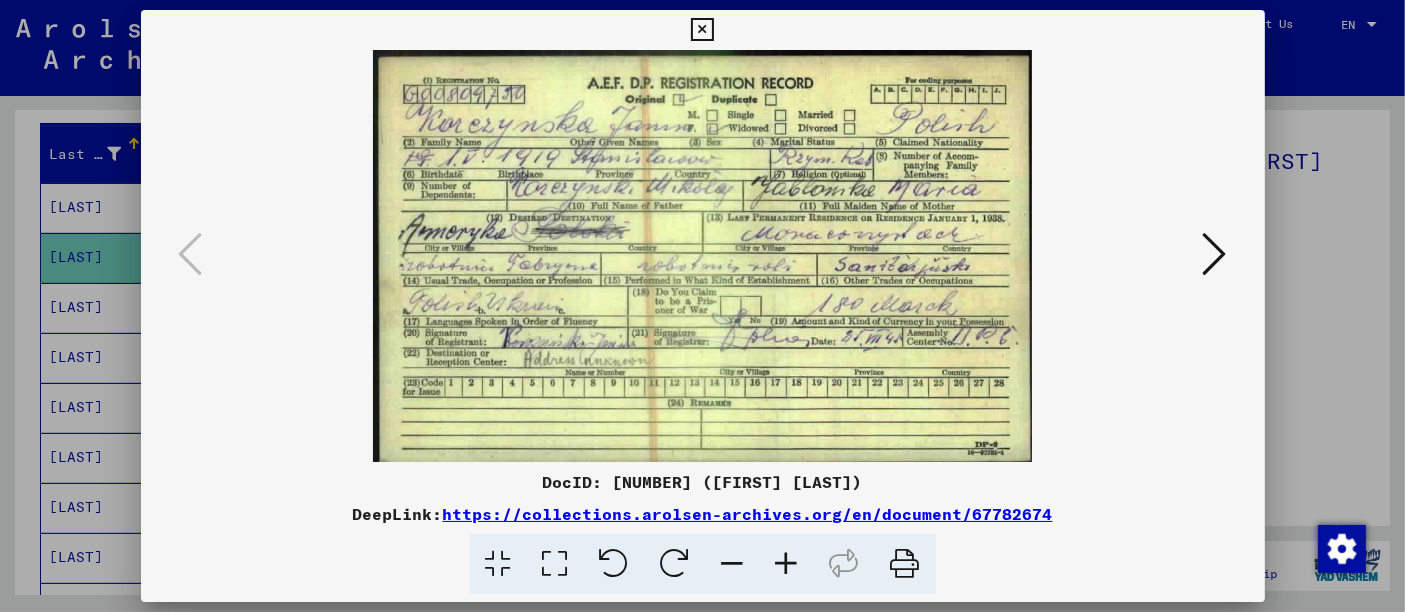 click at bounding box center (702, 306) 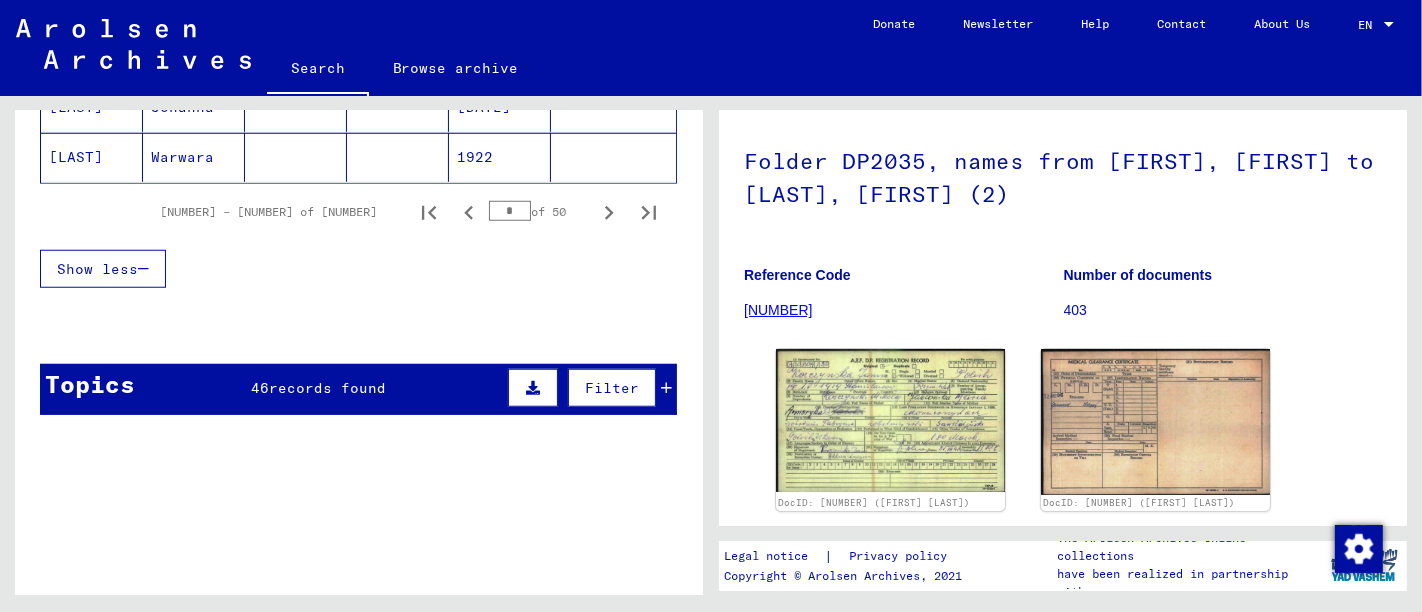 scroll, scrollTop: 1444, scrollLeft: 0, axis: vertical 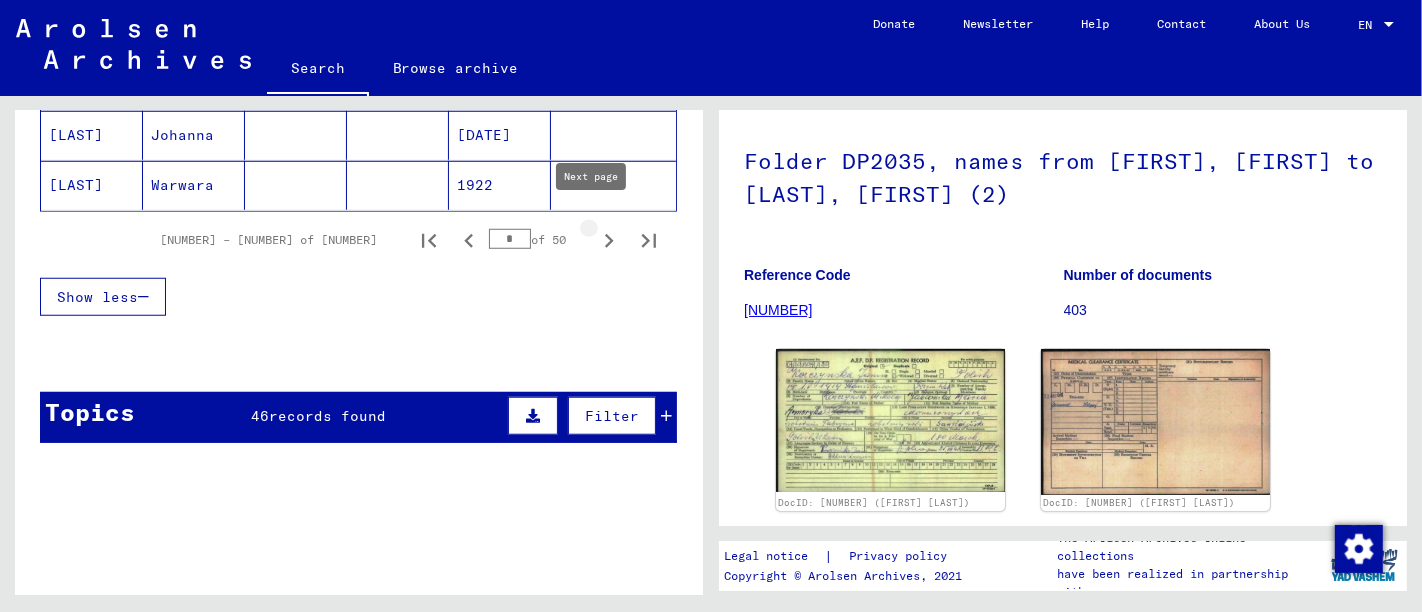 click 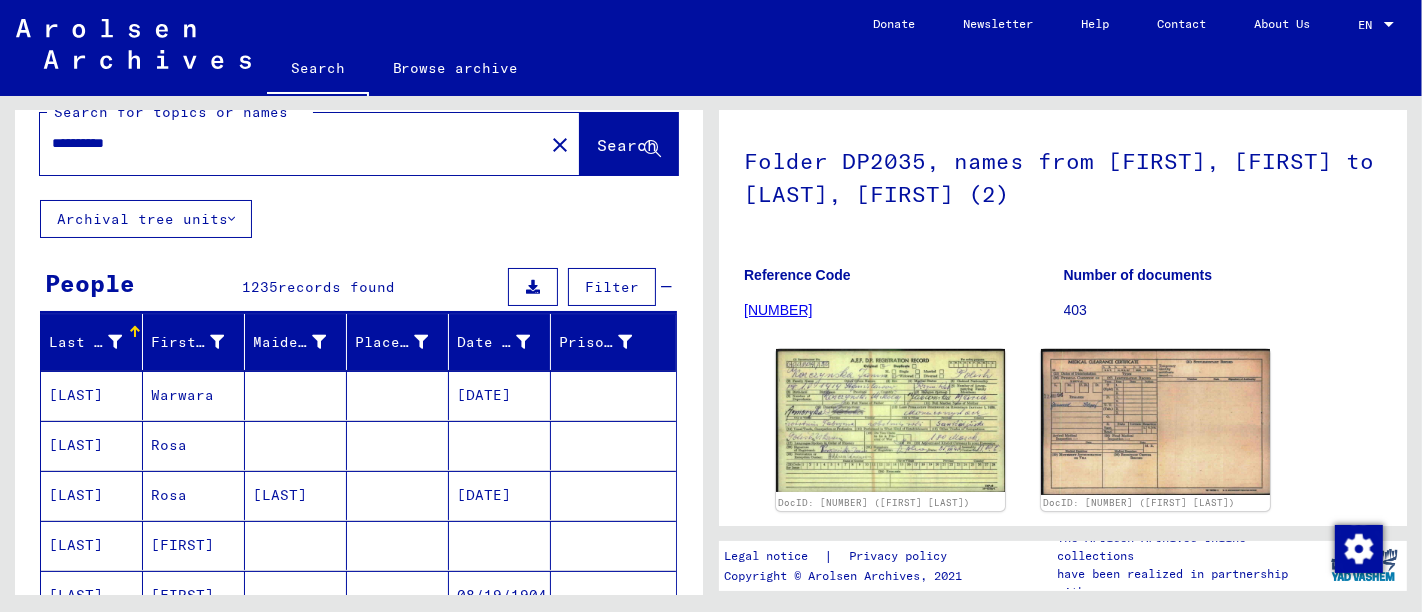 scroll, scrollTop: 0, scrollLeft: 0, axis: both 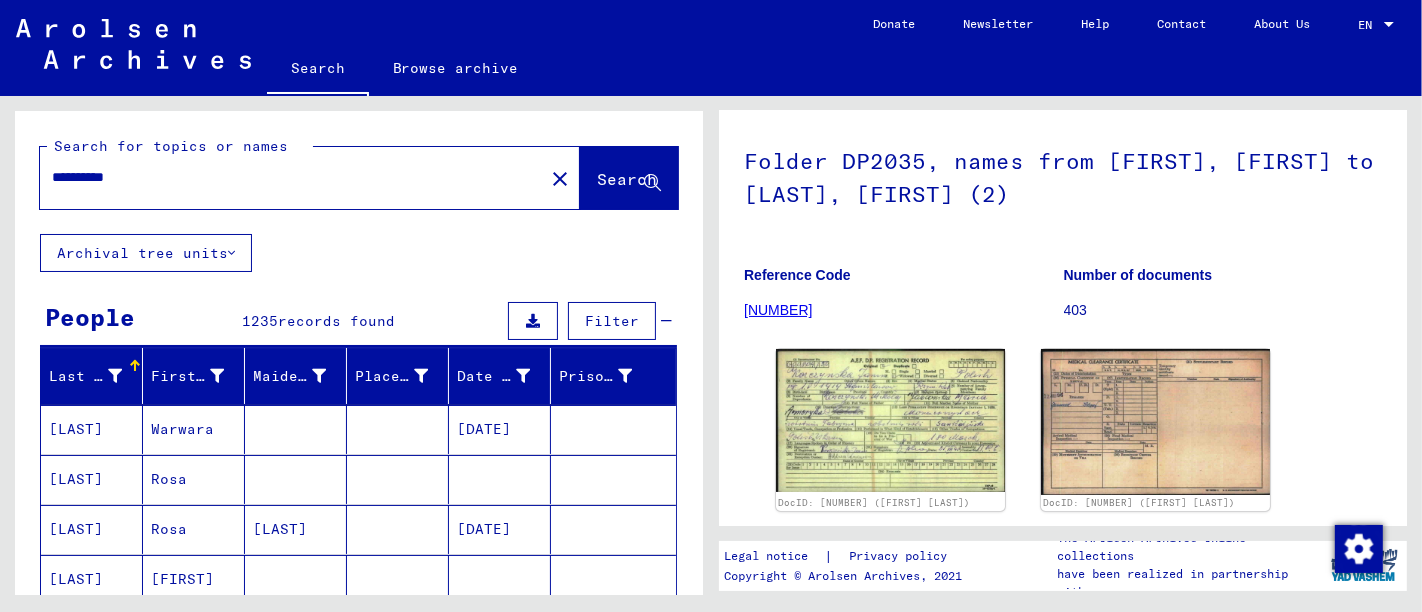 click on "**********" at bounding box center [292, 177] 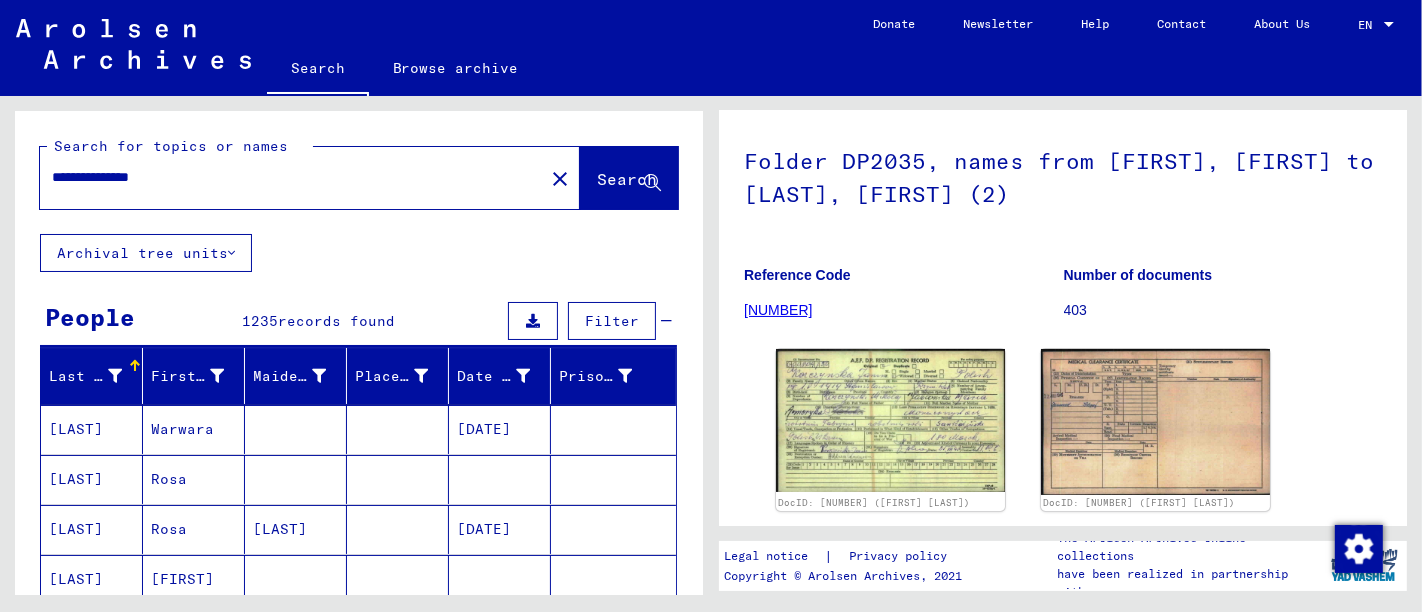 scroll, scrollTop: 0, scrollLeft: 0, axis: both 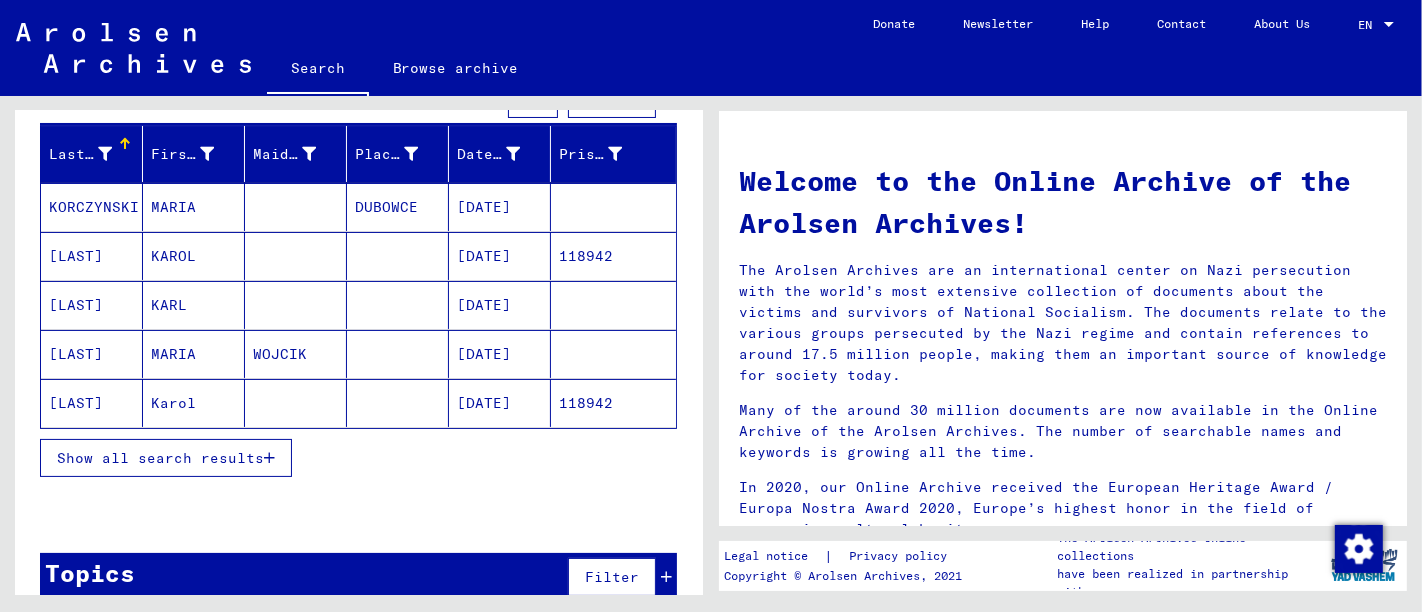 click on "Show all search results" at bounding box center (160, 458) 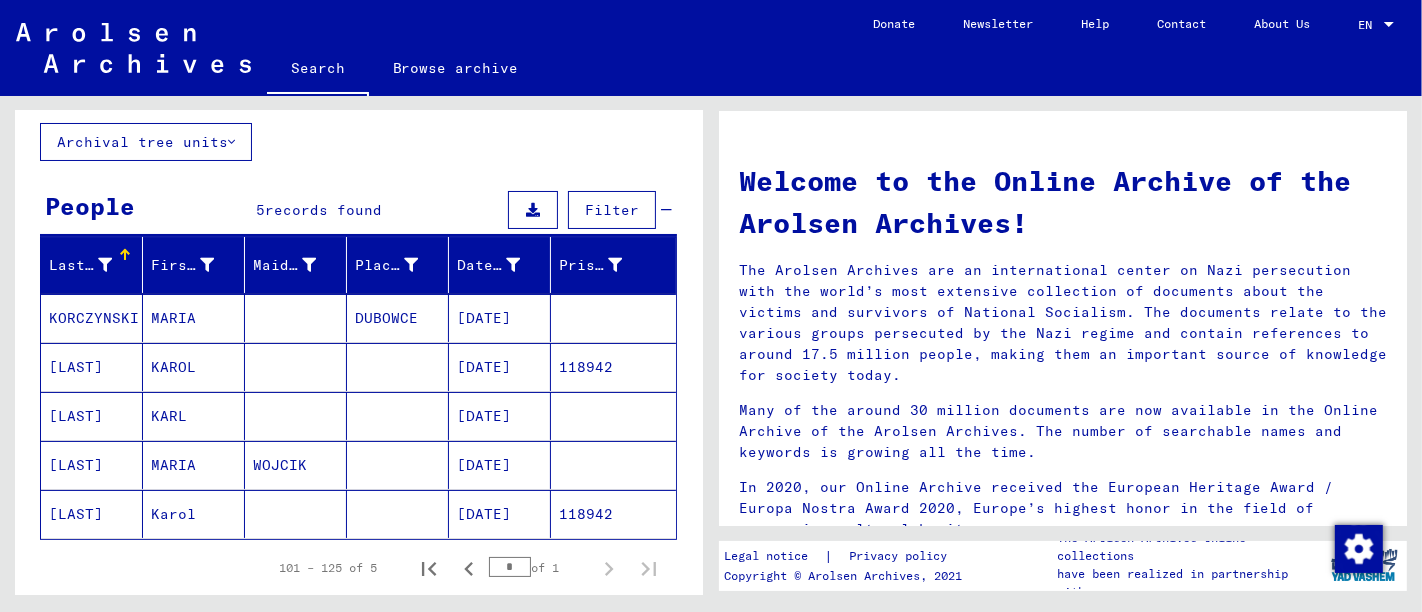 scroll, scrollTop: 0, scrollLeft: 0, axis: both 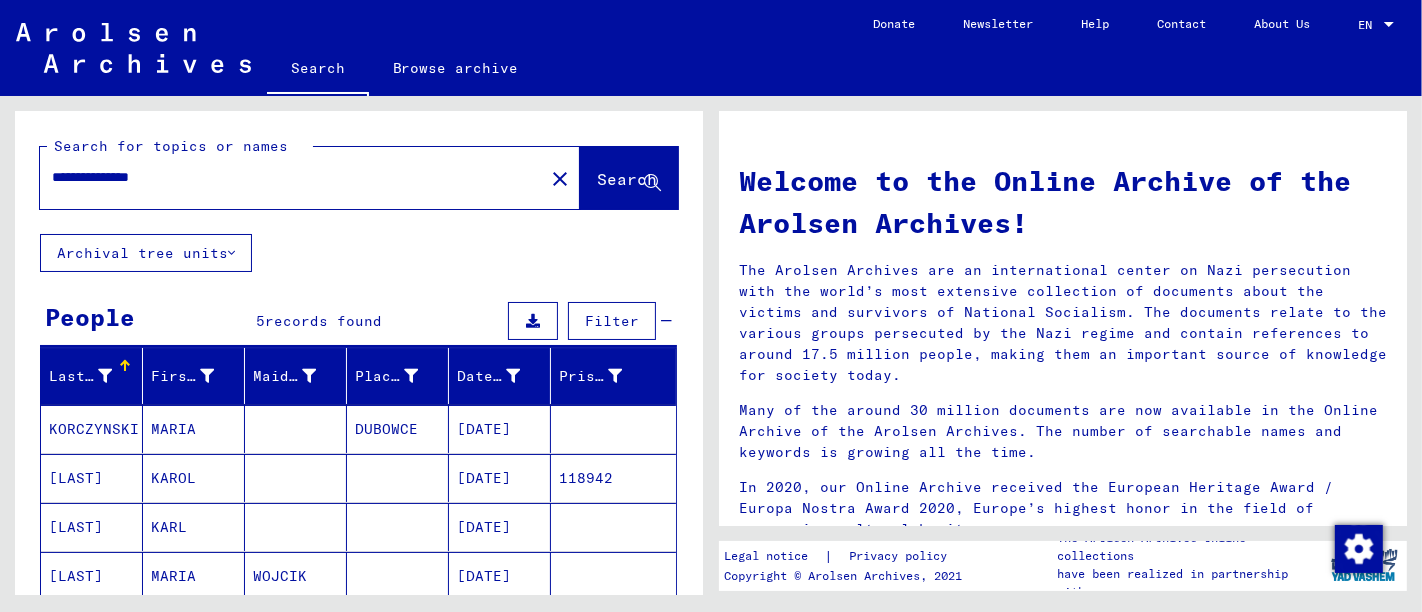 click on "**********" at bounding box center [286, 177] 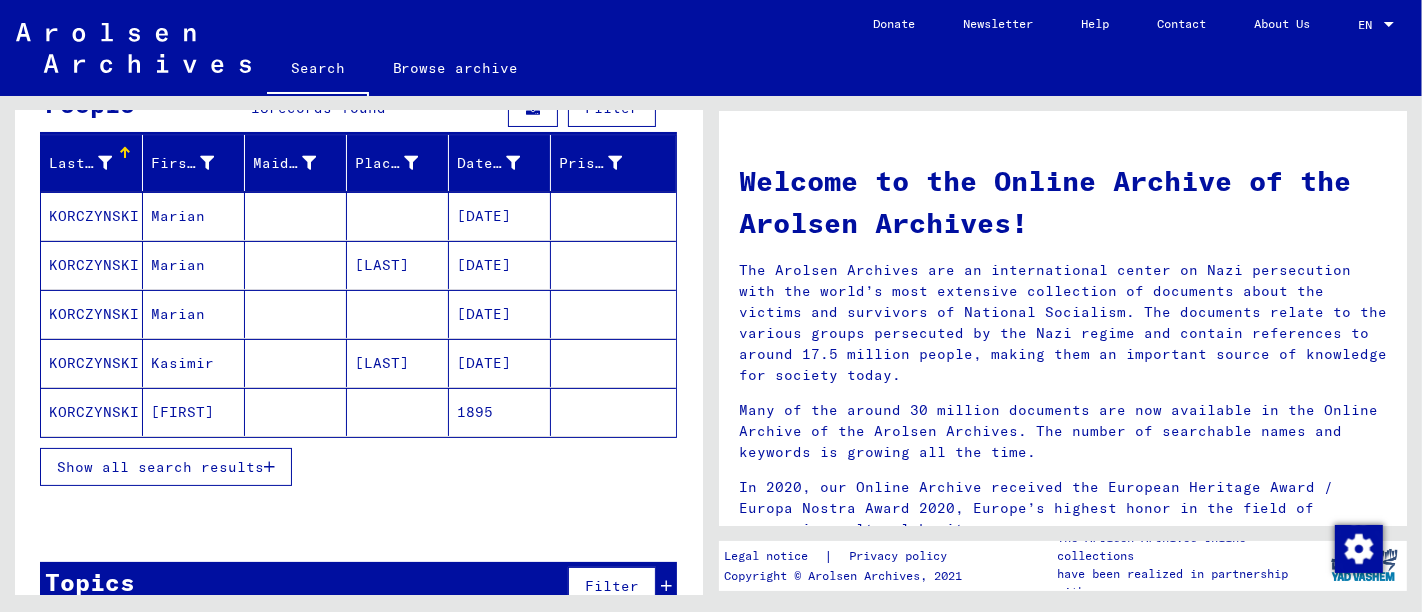 scroll, scrollTop: 222, scrollLeft: 0, axis: vertical 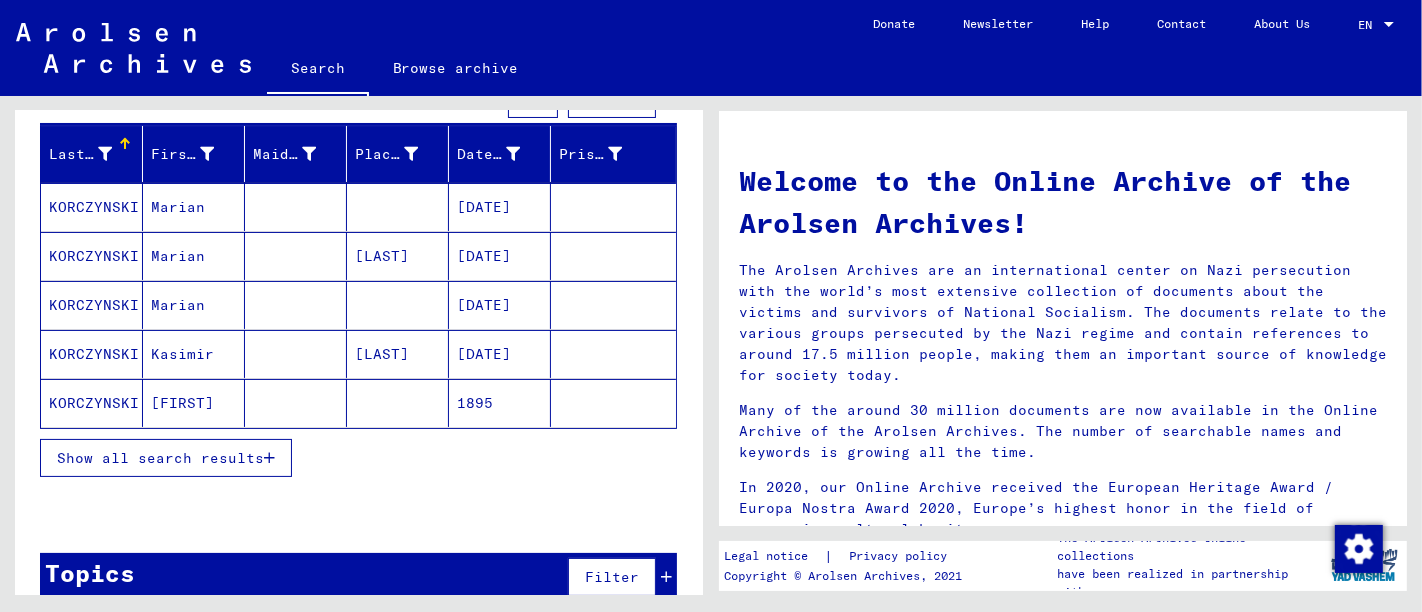 click on "Show all search results" at bounding box center [160, 458] 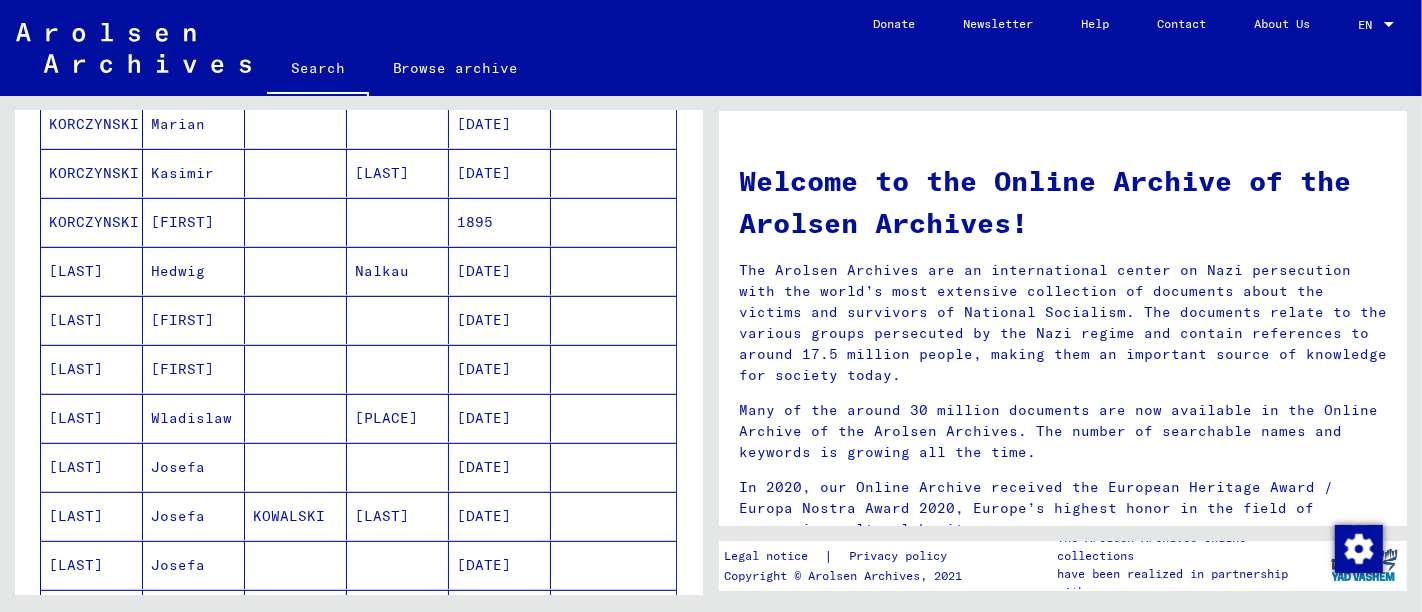 scroll, scrollTop: 444, scrollLeft: 0, axis: vertical 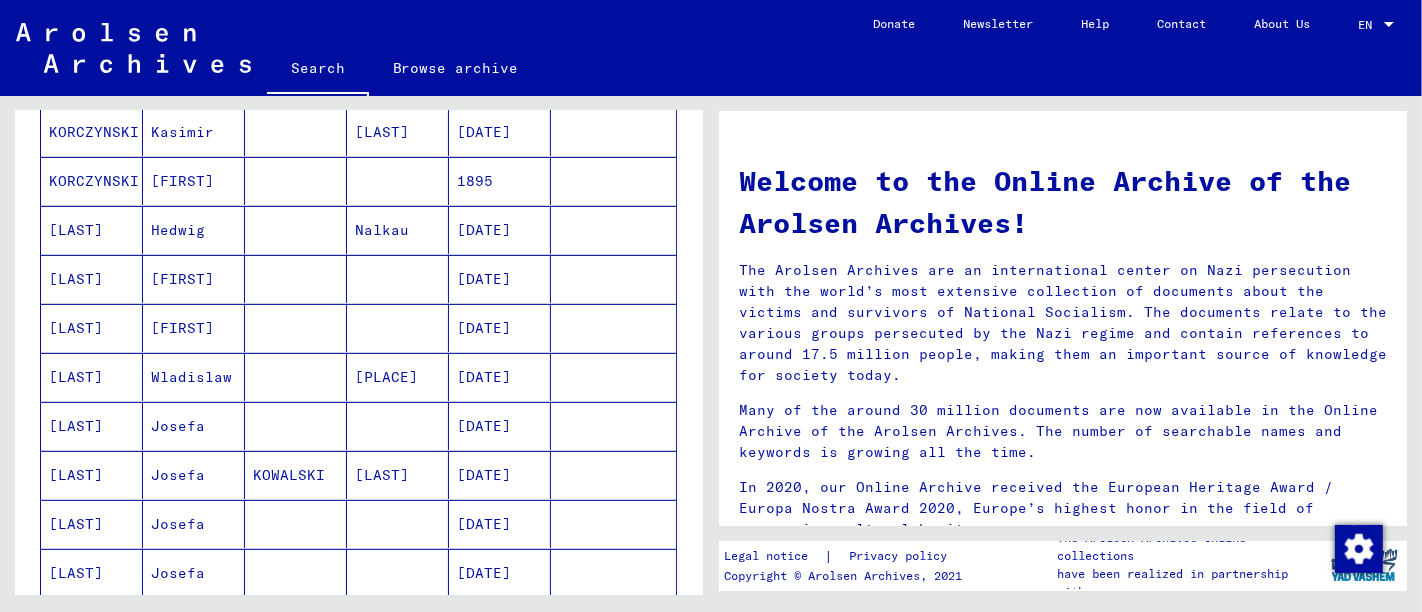 click on "[DATE]" at bounding box center [500, 475] 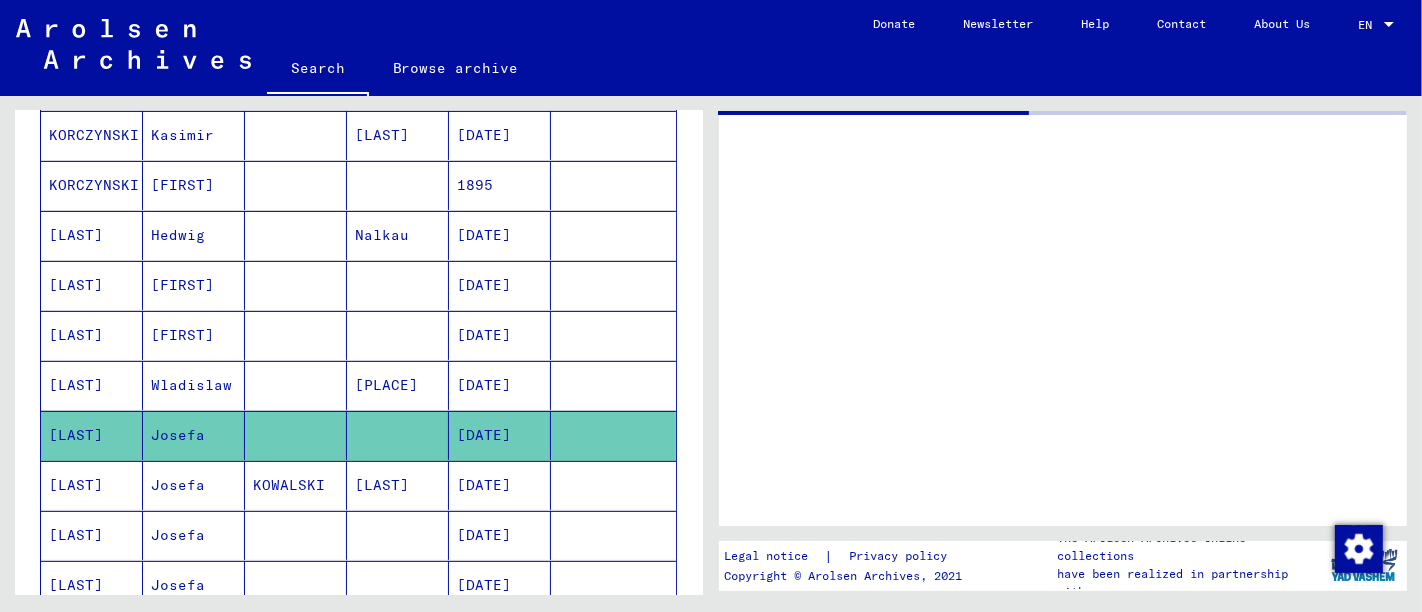 scroll, scrollTop: 447, scrollLeft: 0, axis: vertical 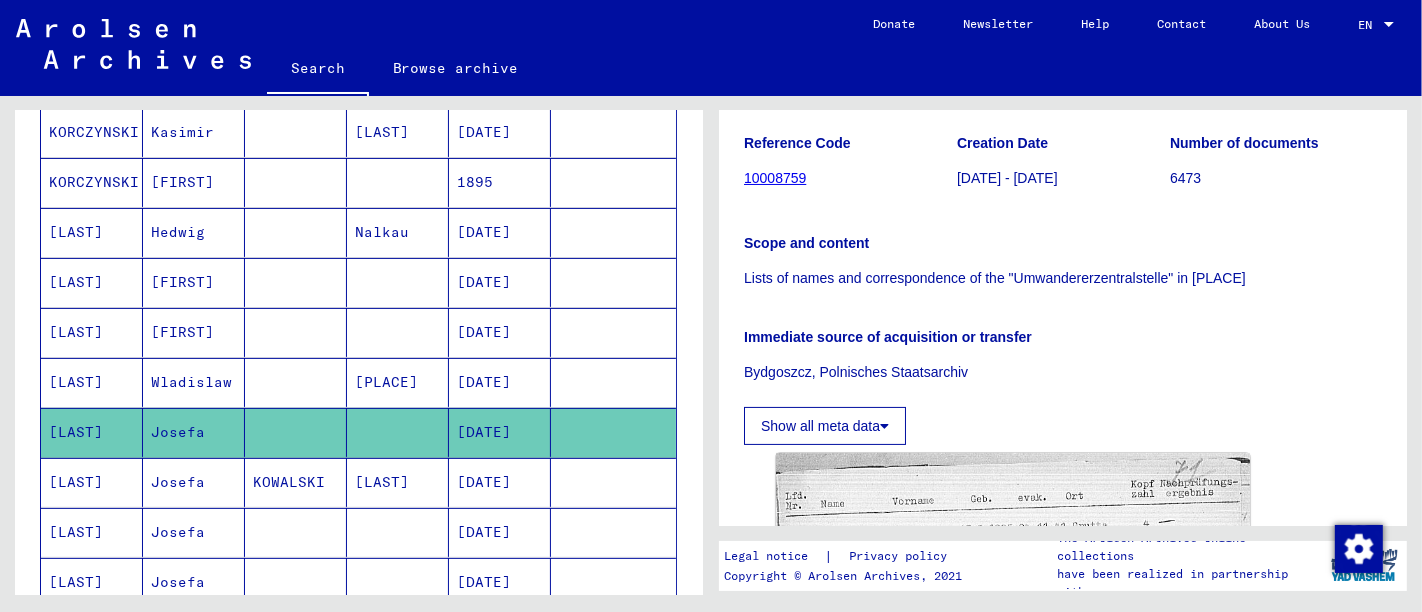 click at bounding box center (613, 532) 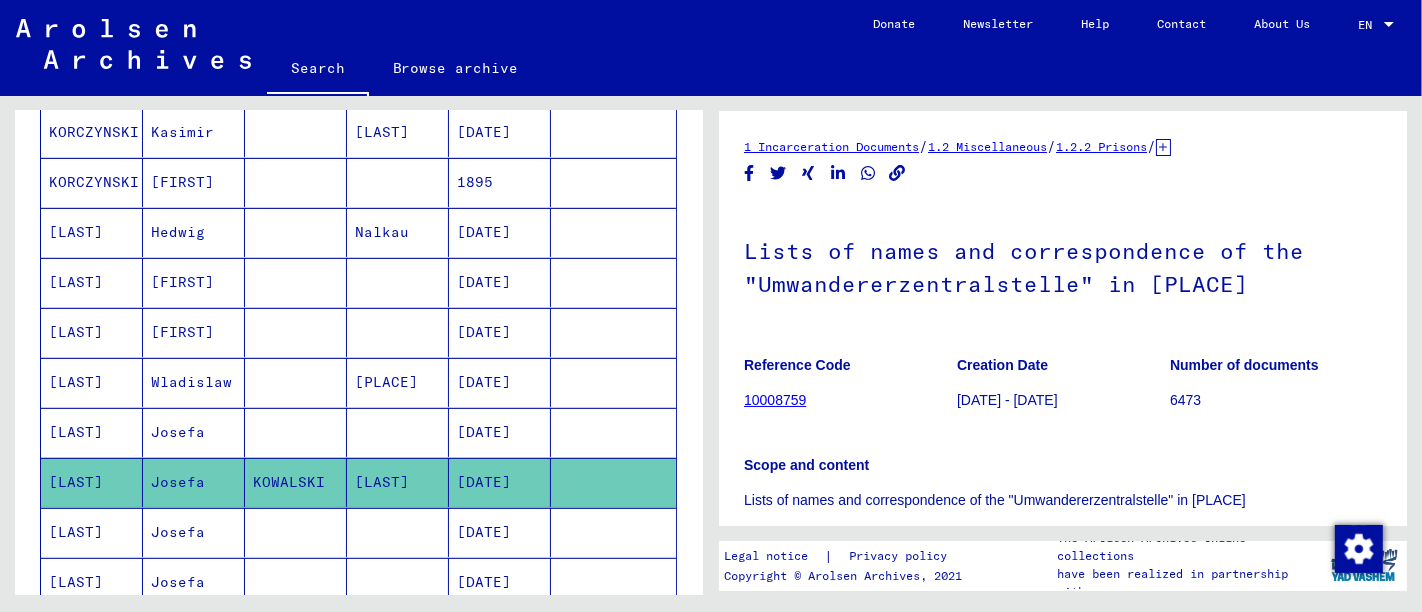 scroll, scrollTop: 61, scrollLeft: 0, axis: vertical 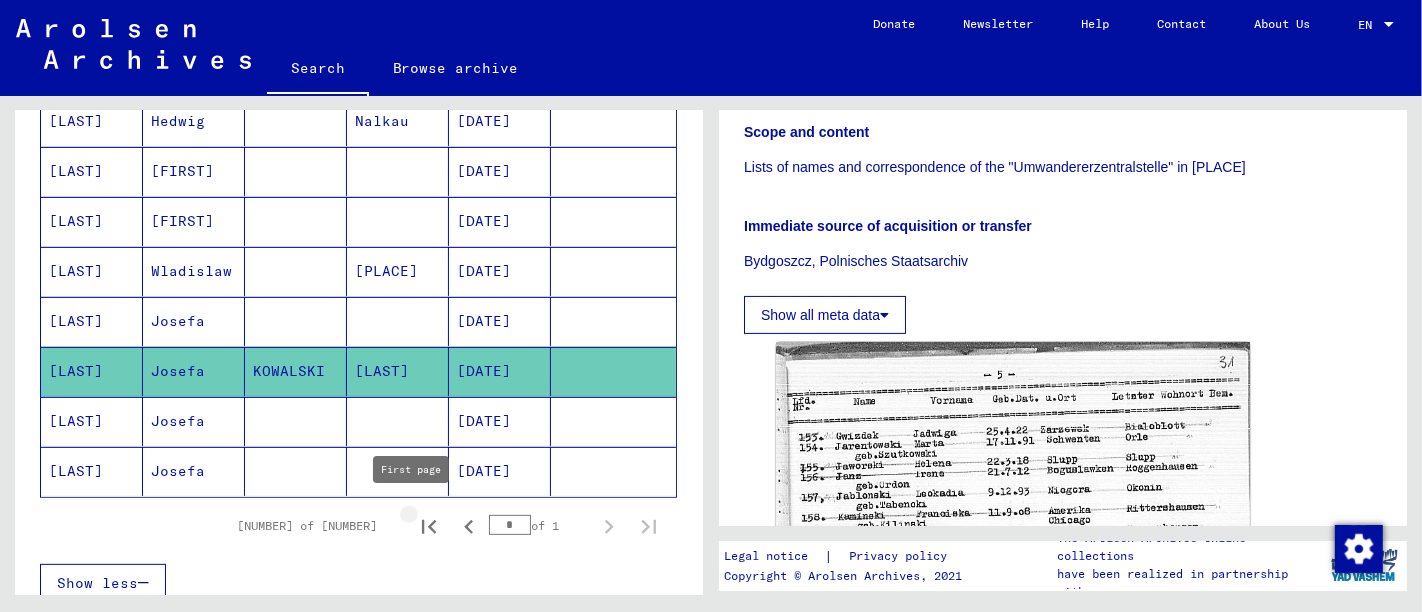 click 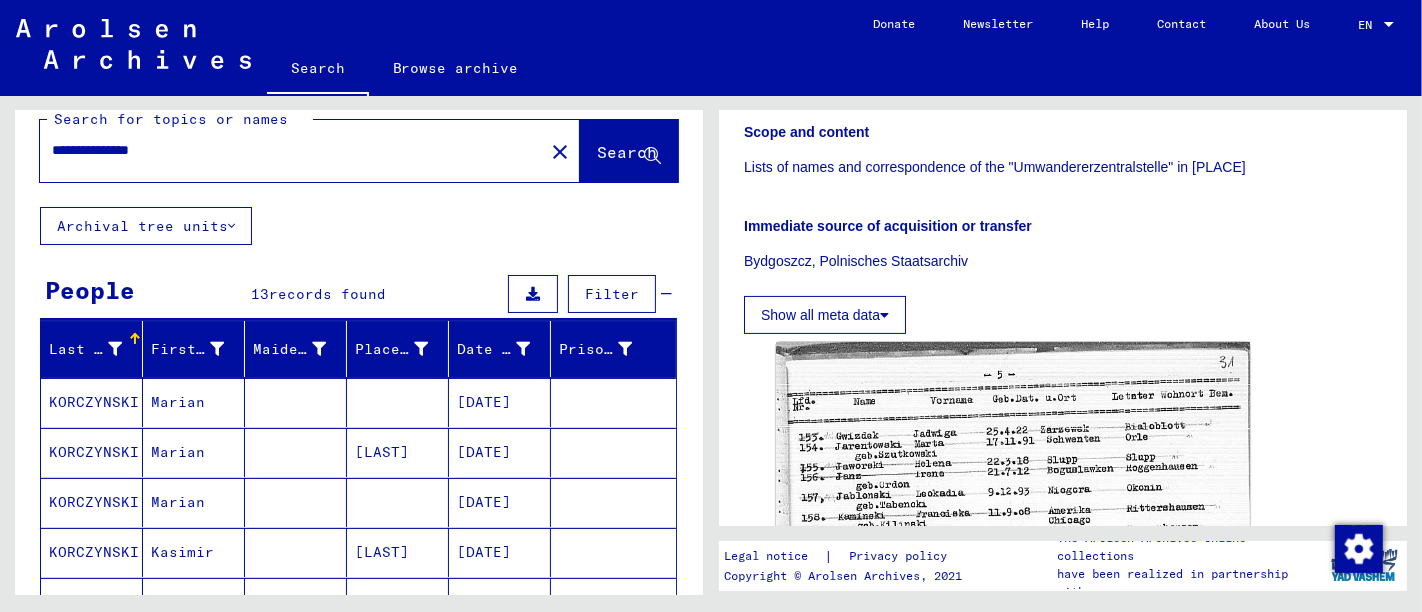 scroll, scrollTop: 0, scrollLeft: 0, axis: both 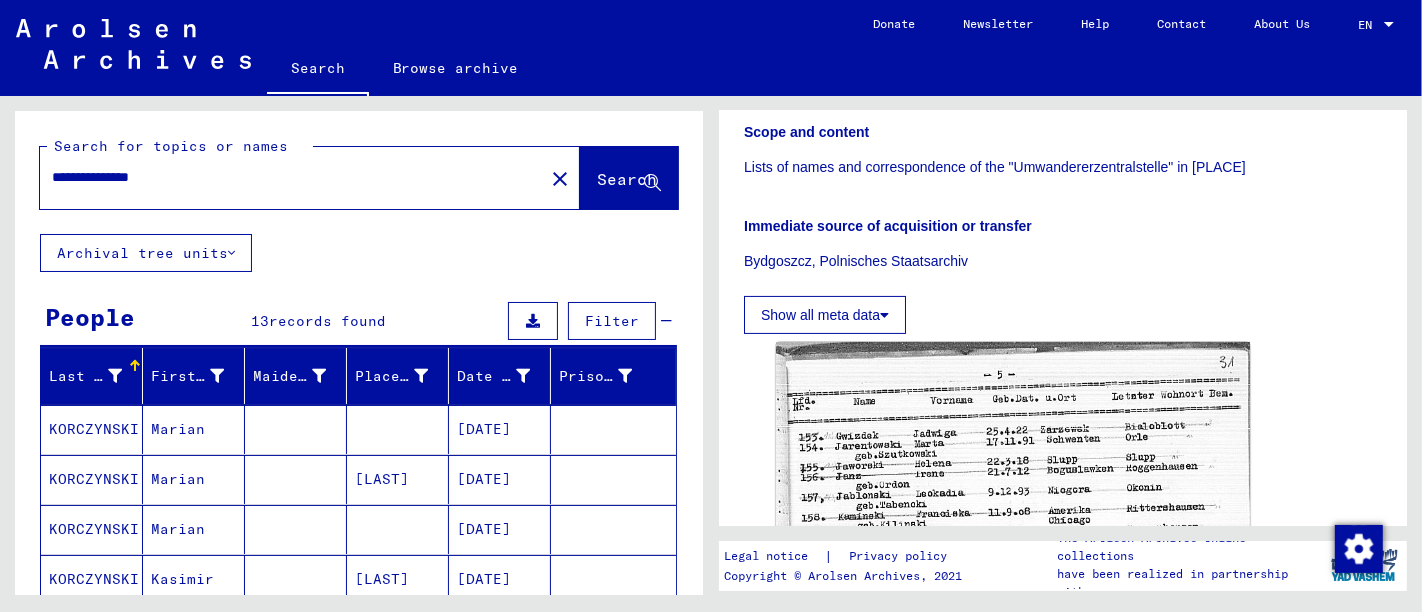 click on "**********" at bounding box center (292, 177) 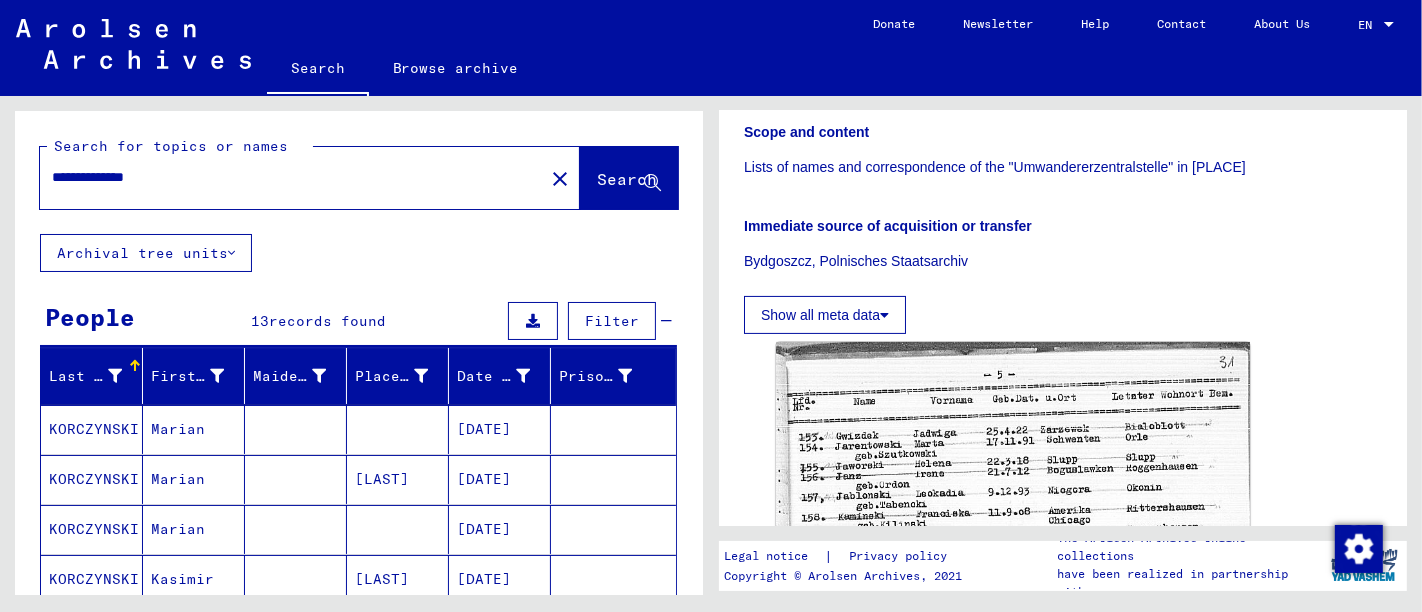 scroll, scrollTop: 0, scrollLeft: 0, axis: both 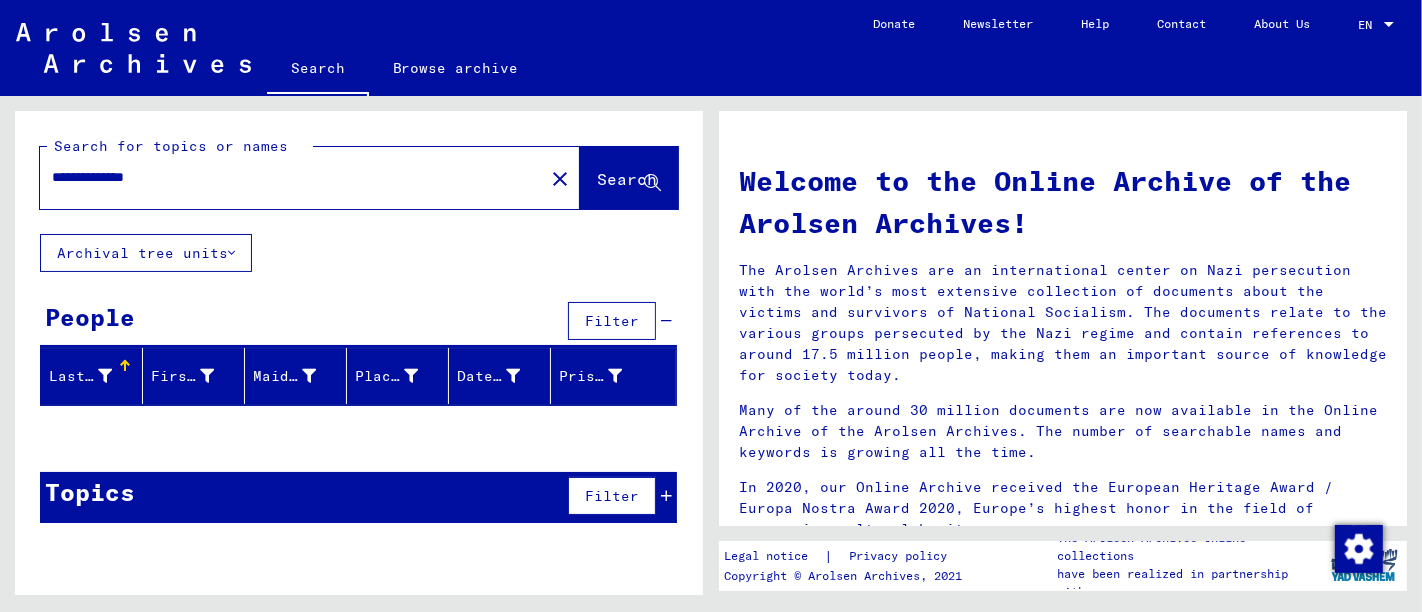 click on "**********" at bounding box center (286, 177) 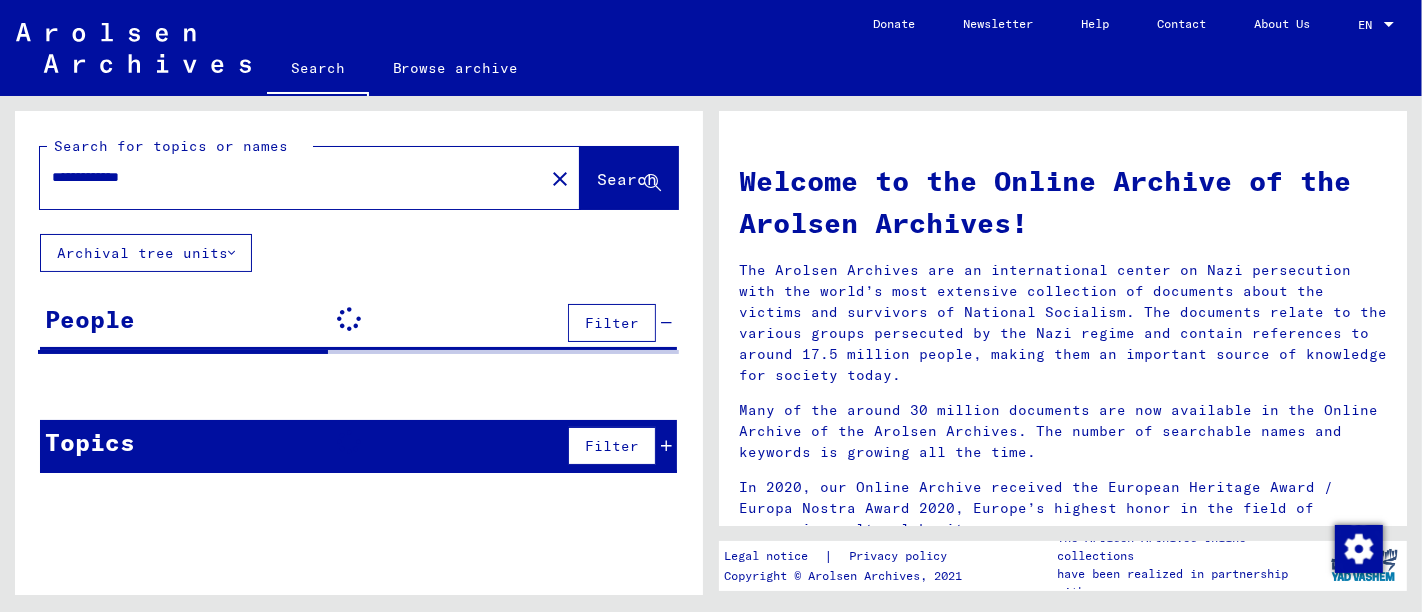 click on "**********" at bounding box center [286, 177] 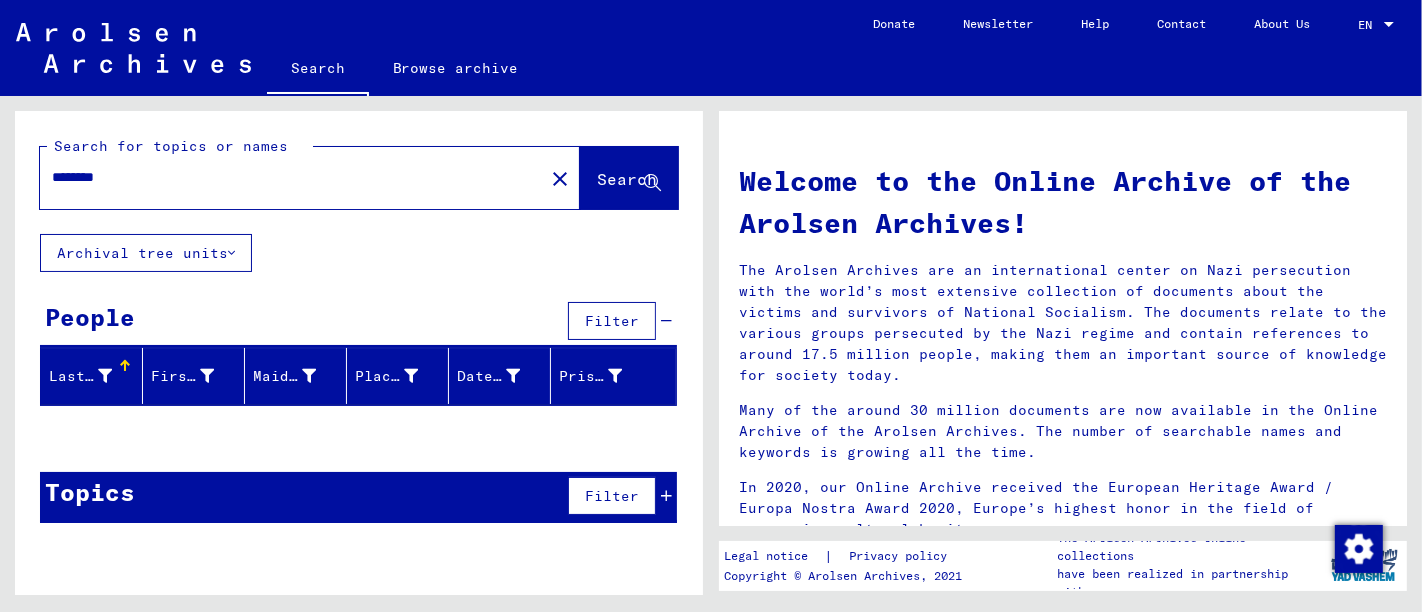 type on "********" 